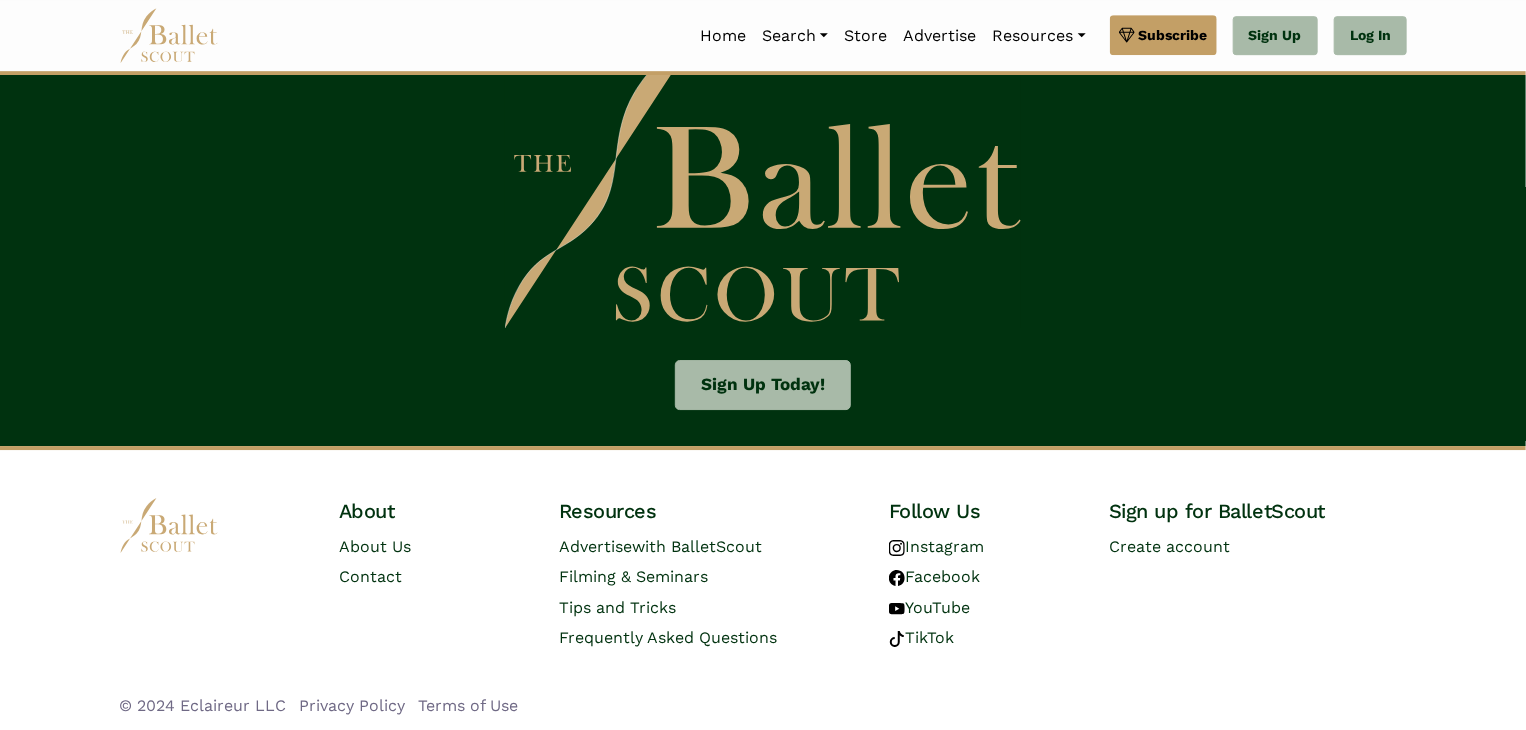 scroll, scrollTop: 3122, scrollLeft: 0, axis: vertical 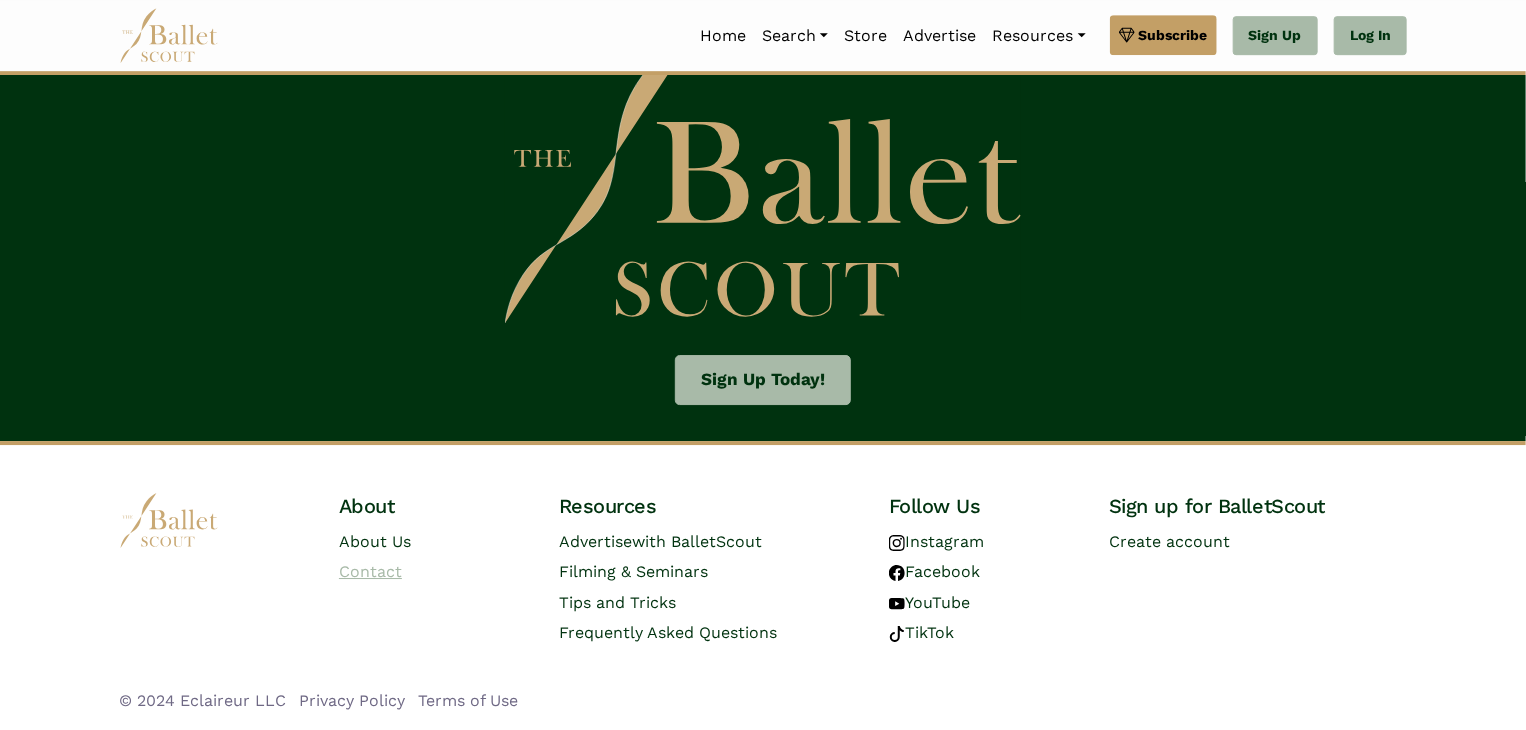 click on "Contact" at bounding box center (370, 571) 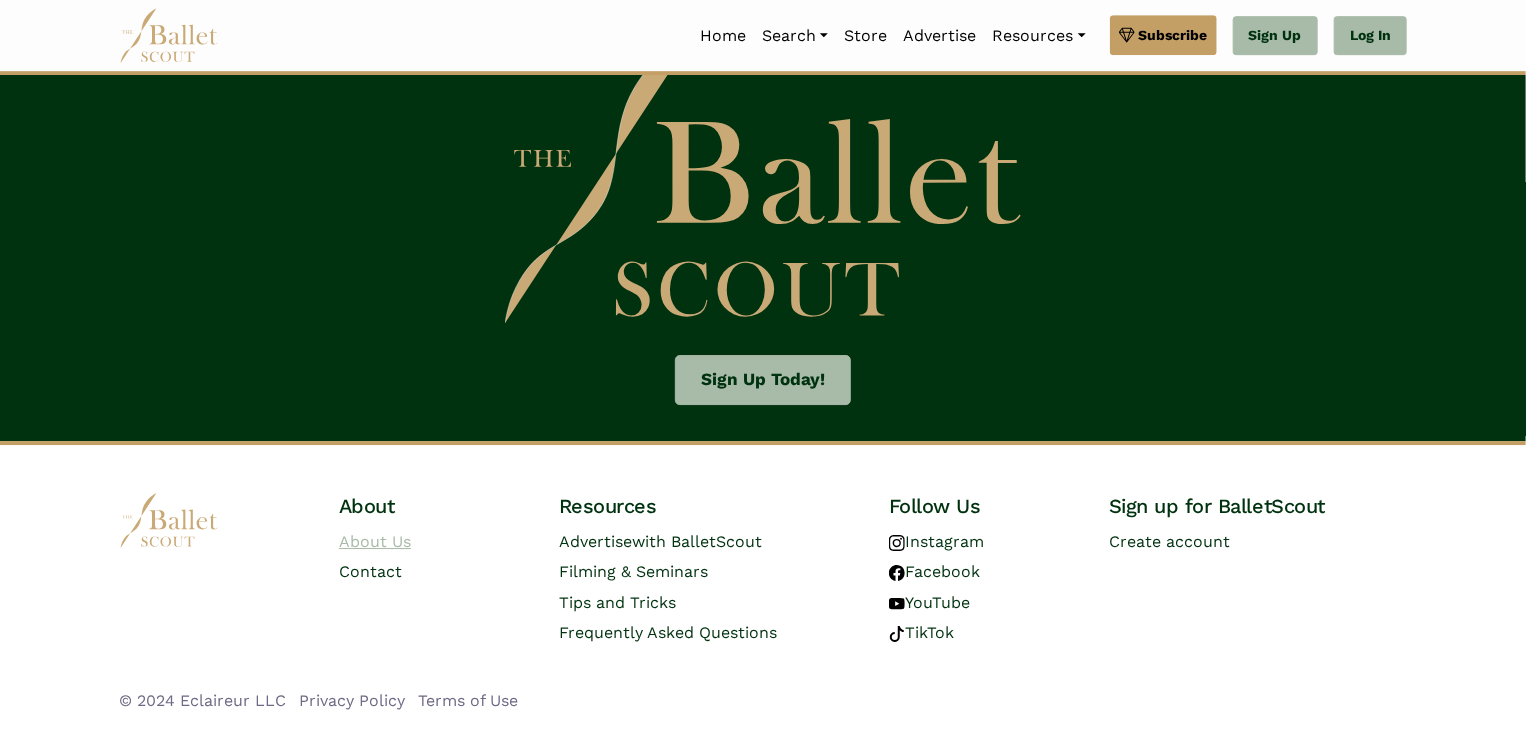 click on "About
Us" at bounding box center [375, 541] 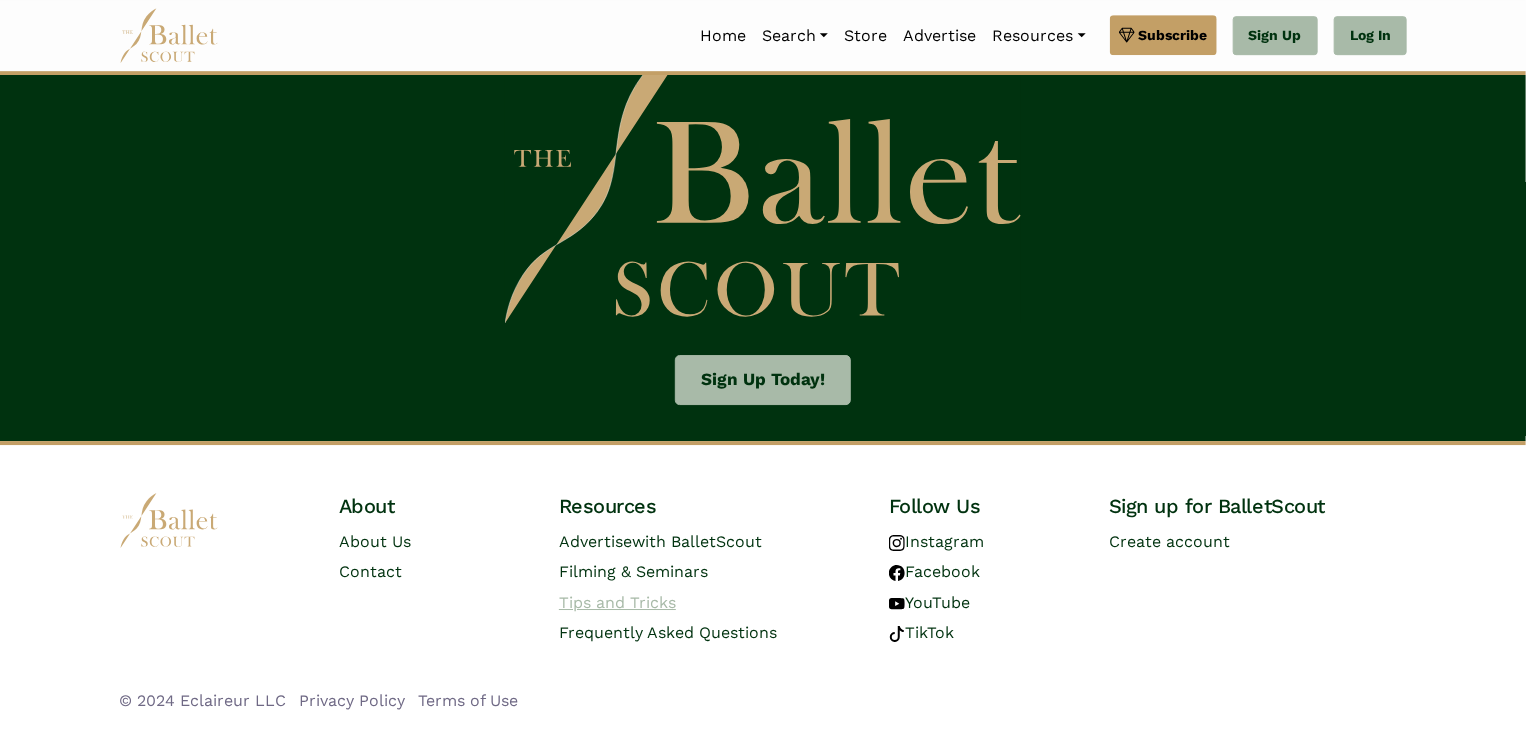click on "Tips and
Tricks" at bounding box center (617, 602) 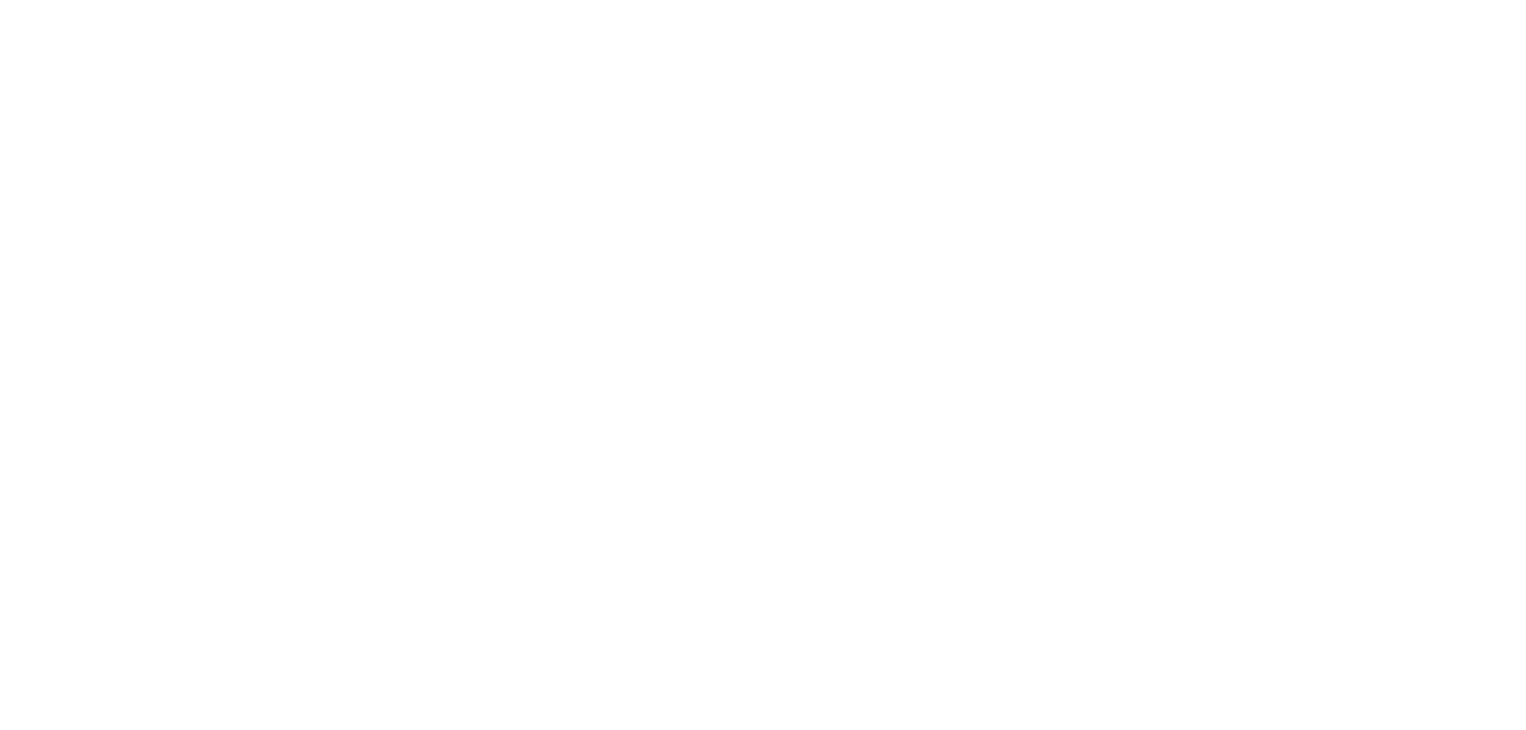 scroll, scrollTop: 0, scrollLeft: 0, axis: both 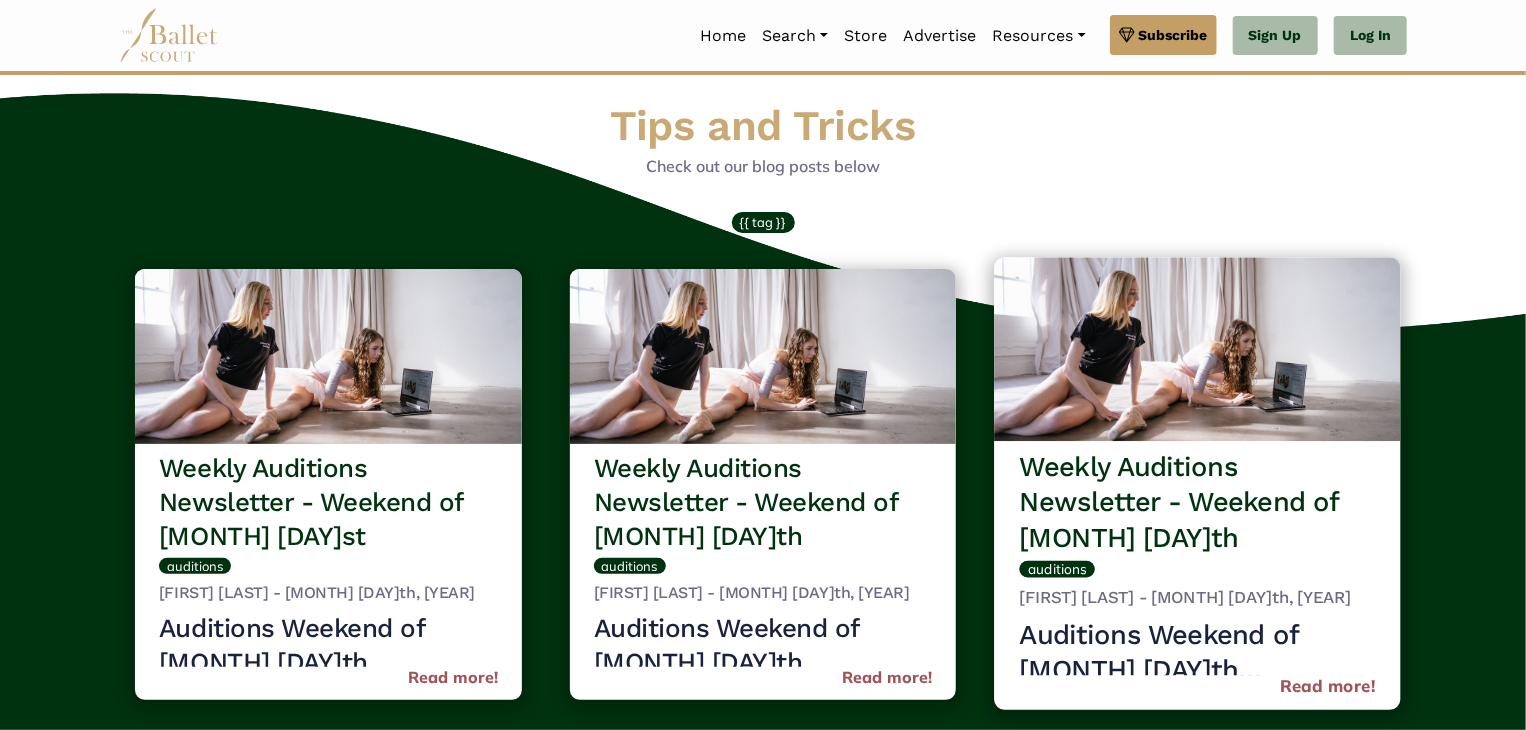 click on "Weekly Auditions Newsletter - Weekend of July 18th
auditions
Jessica Skinker - Jun 22nd, 2025
Auditions Weekend of July 18th
Colorado Ballet Academy  is accepting video submissions for their Pre-Professional Division until 7/18.
https://cba…
Read more!" at bounding box center (1197, 500) 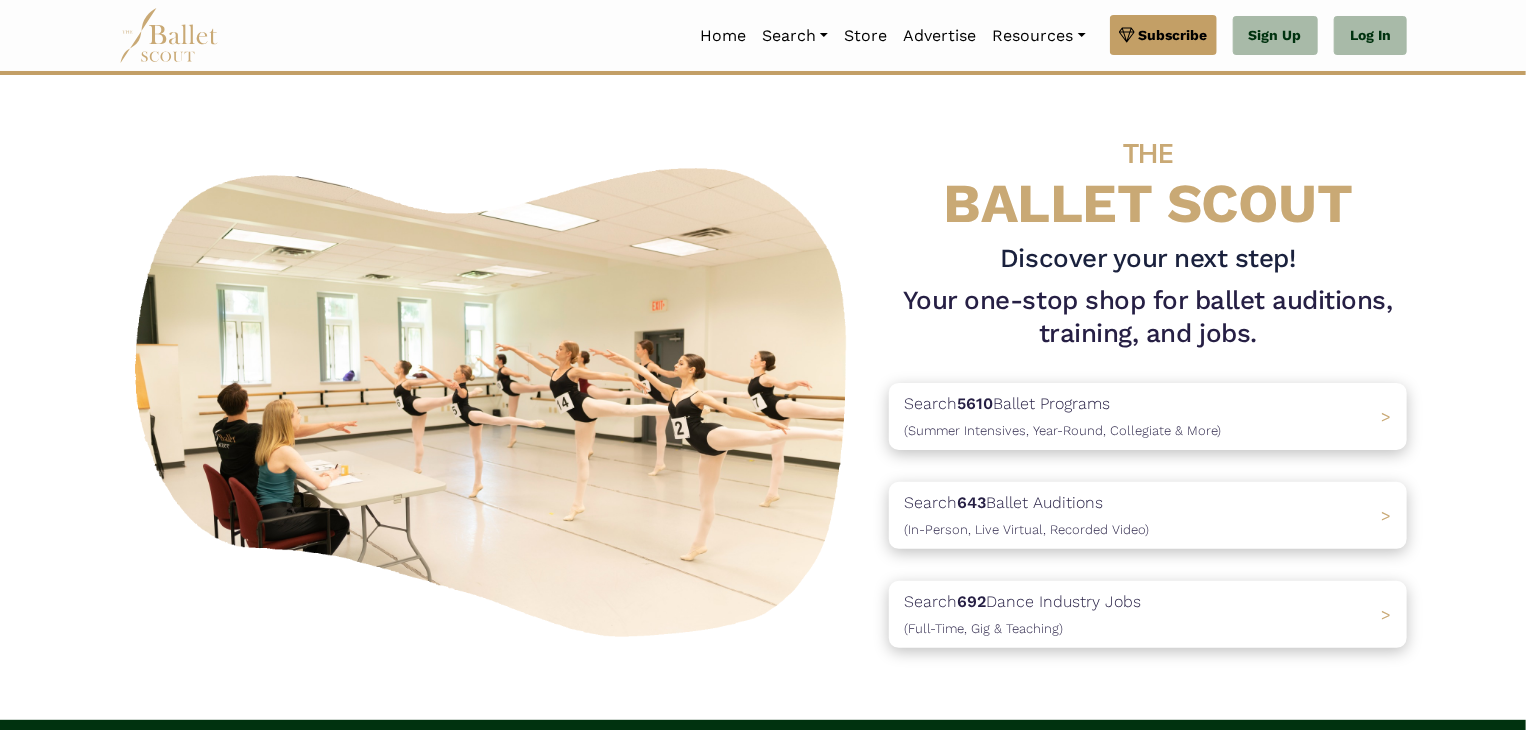 scroll, scrollTop: 3120, scrollLeft: 0, axis: vertical 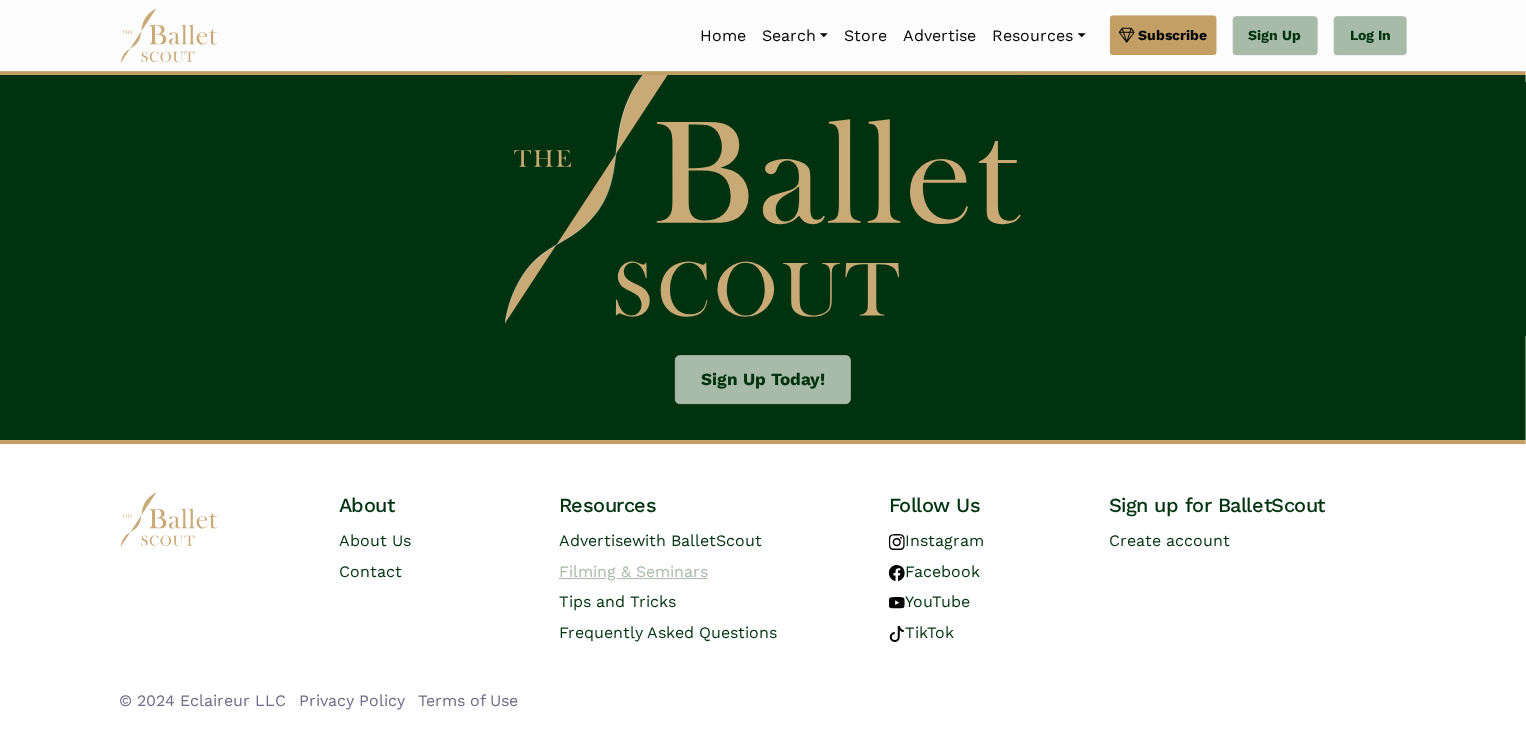 click on "Filming & Seminars" at bounding box center [633, 571] 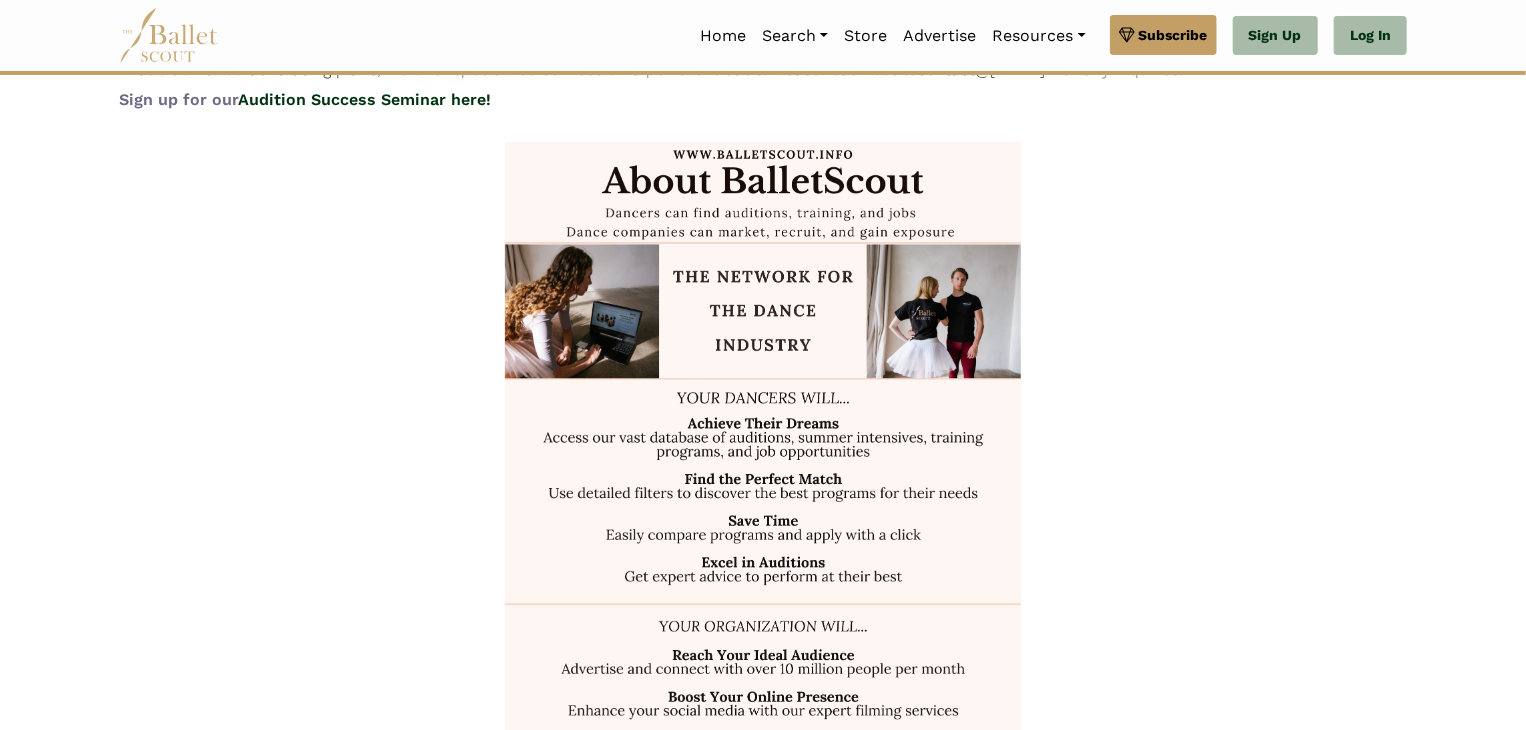 scroll, scrollTop: 116, scrollLeft: 0, axis: vertical 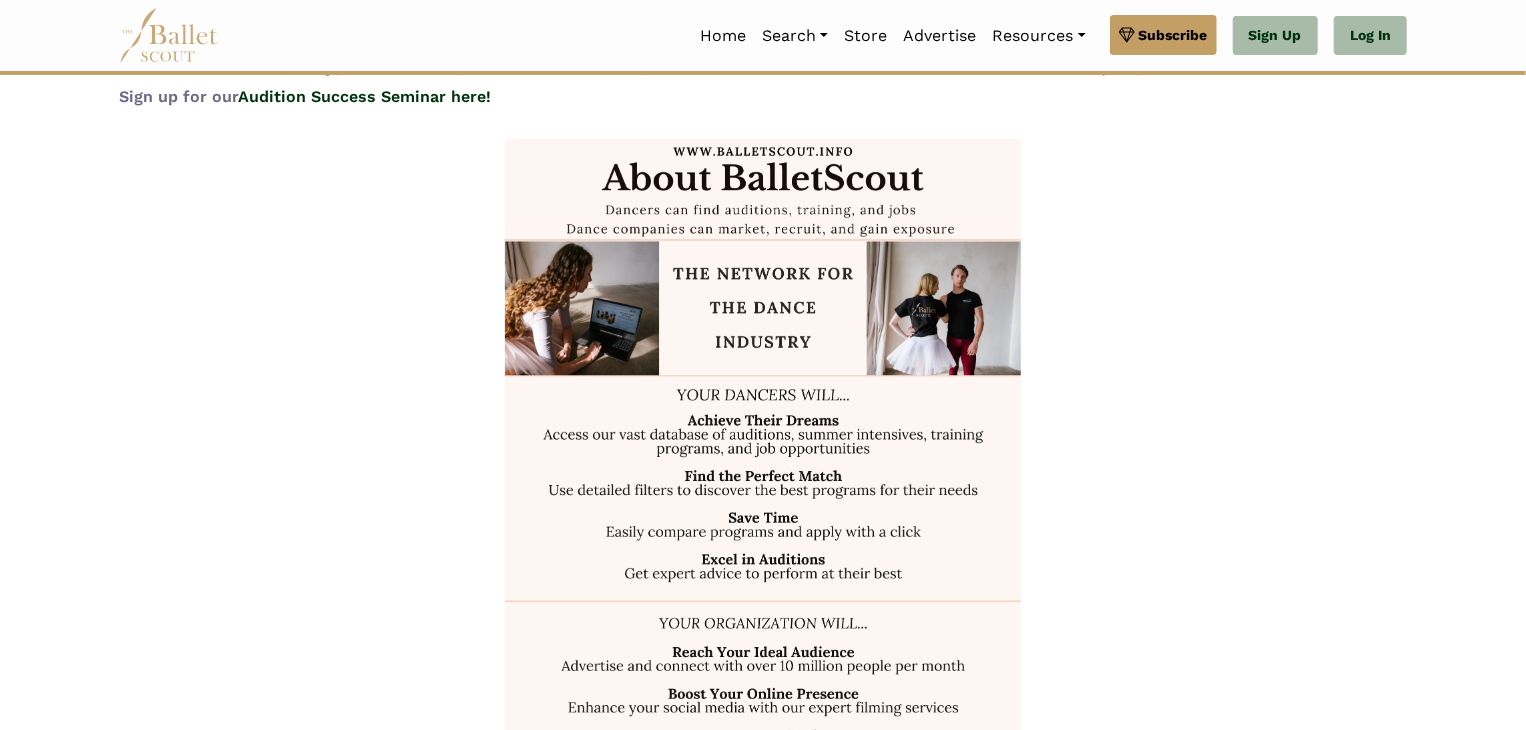 click on "Additional Services
In addition to our  advertising
plans ,
we offer specialized services on a per-client basis. Please reach out to
contact@[EMAIL]  with any inquiries.
Sign up for our  Audition Success Seminar here!" at bounding box center (763, 1446) 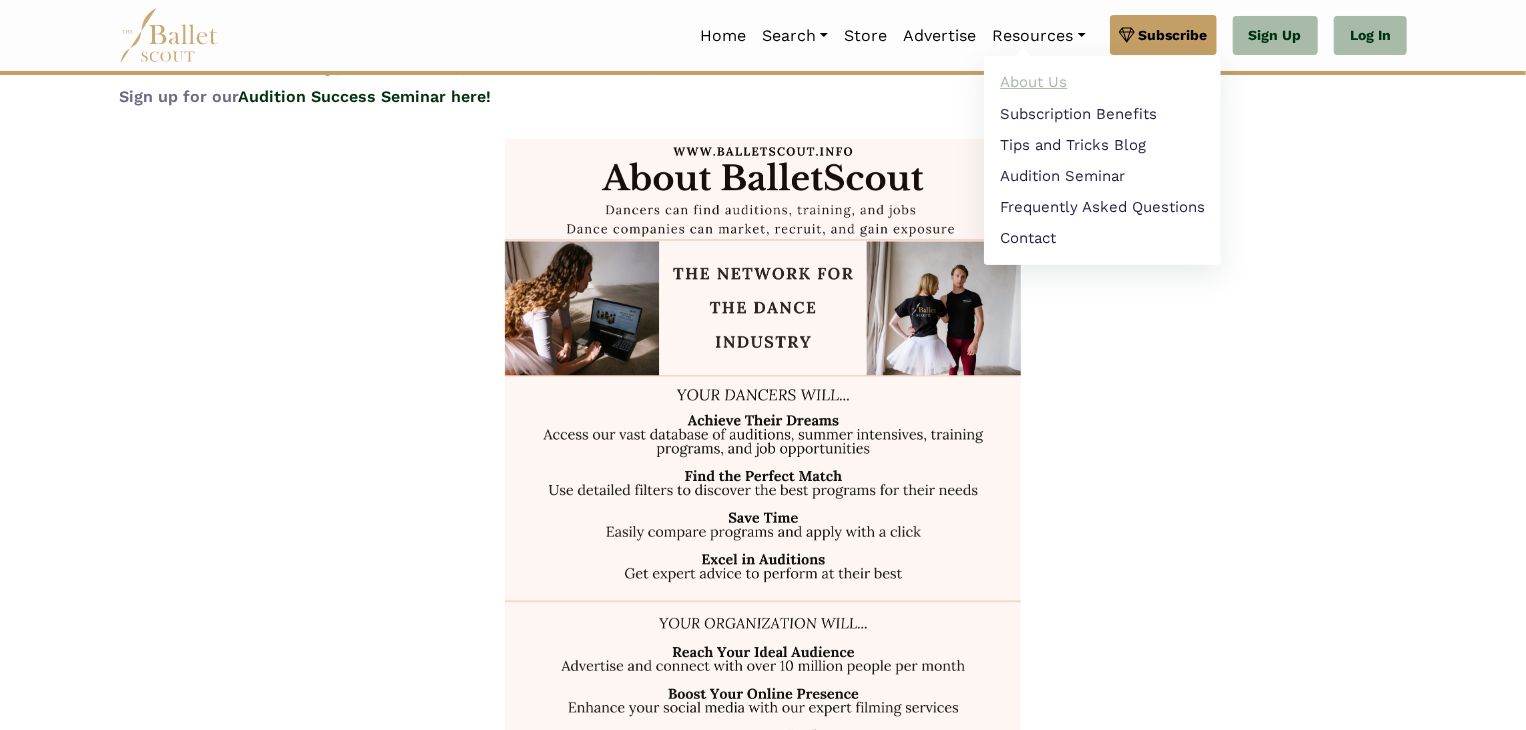 click on "About Us" at bounding box center (1102, 82) 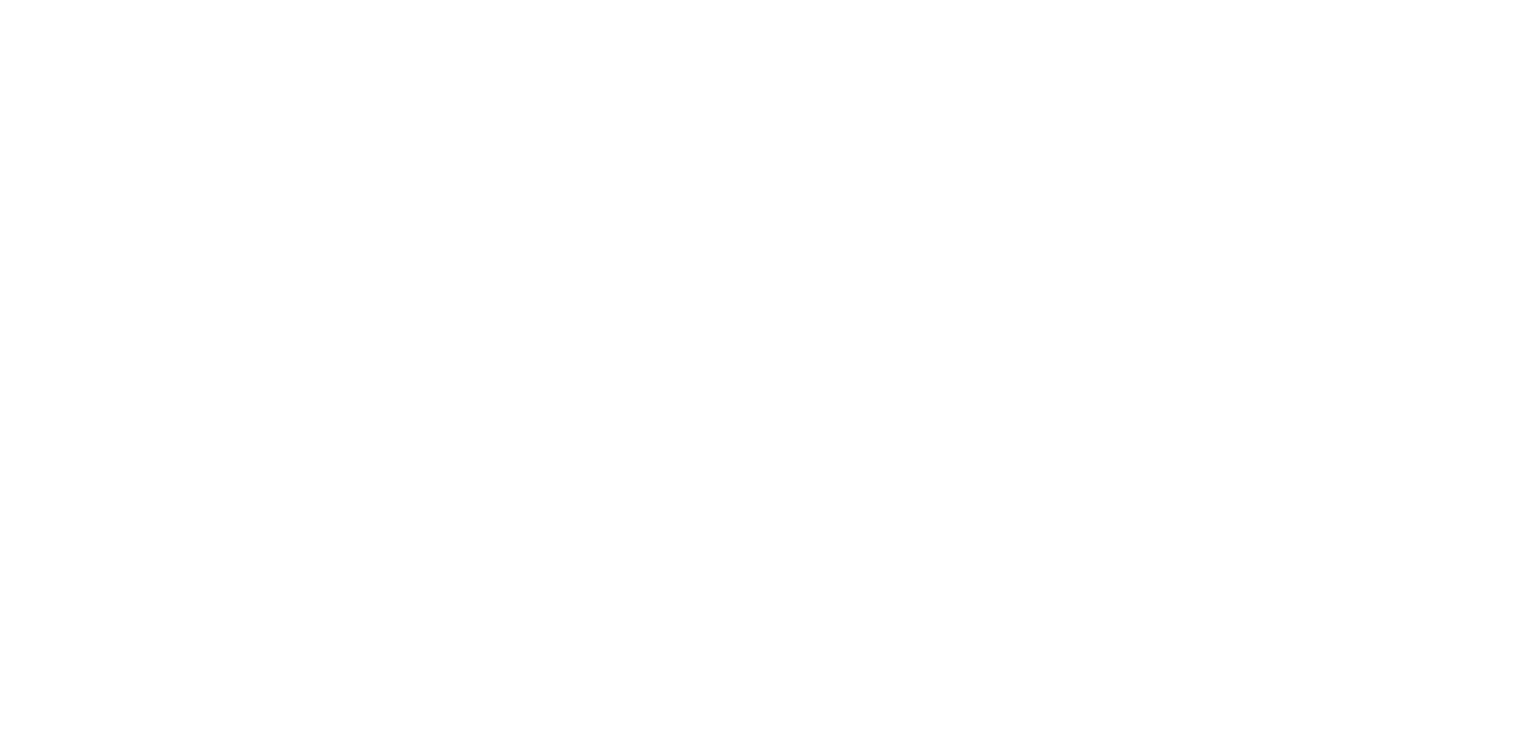 click at bounding box center (768, 0) 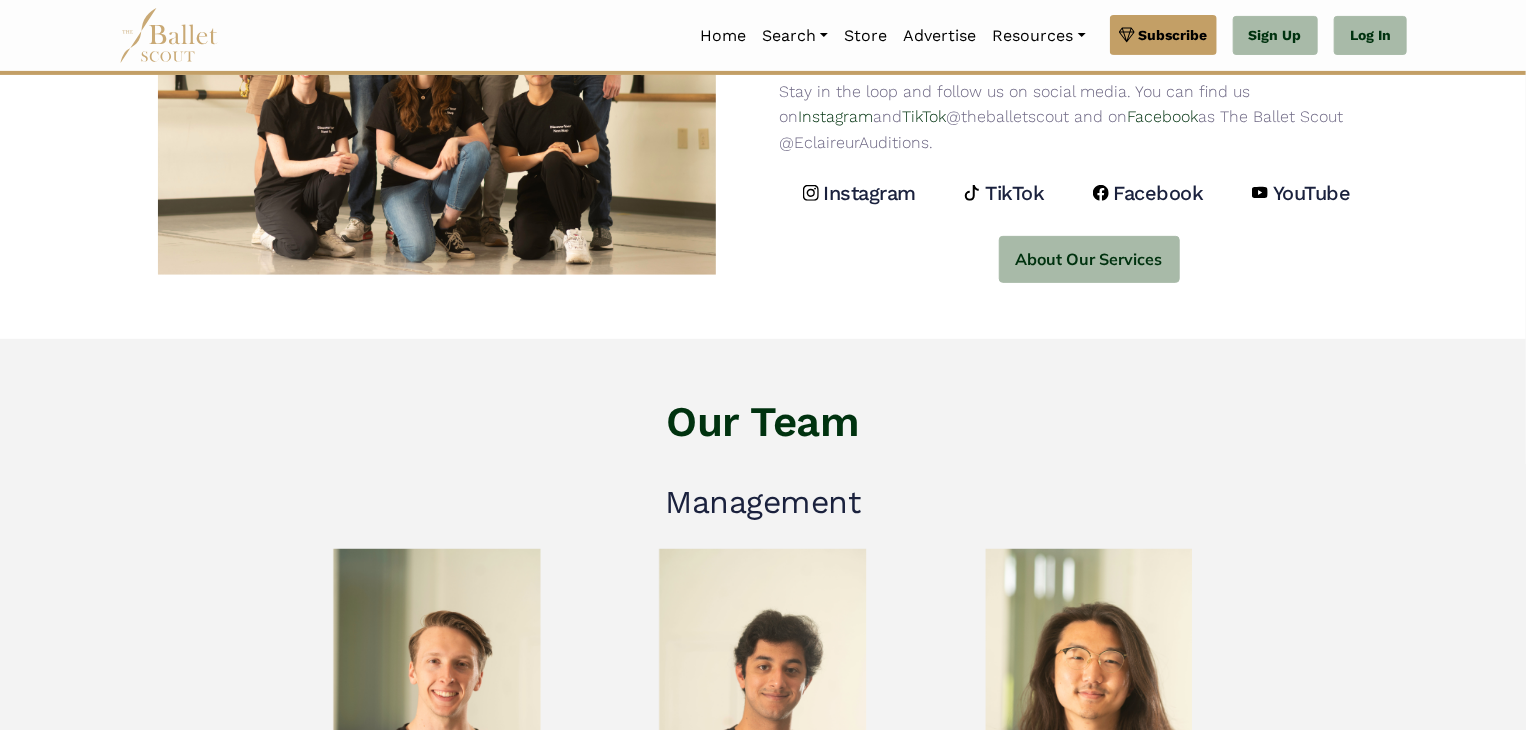 scroll, scrollTop: 300, scrollLeft: 0, axis: vertical 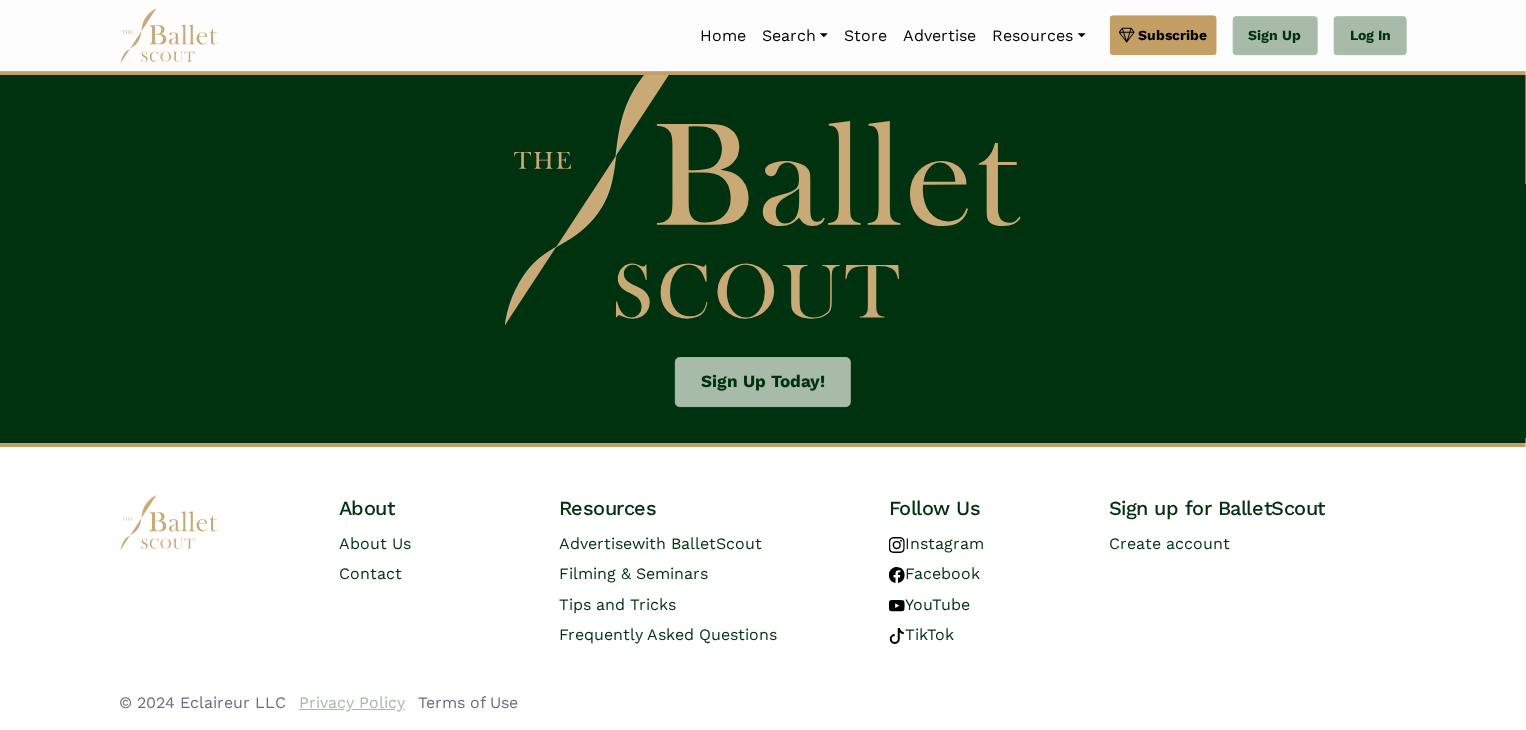 click on "Privacy
Policy" at bounding box center [352, 702] 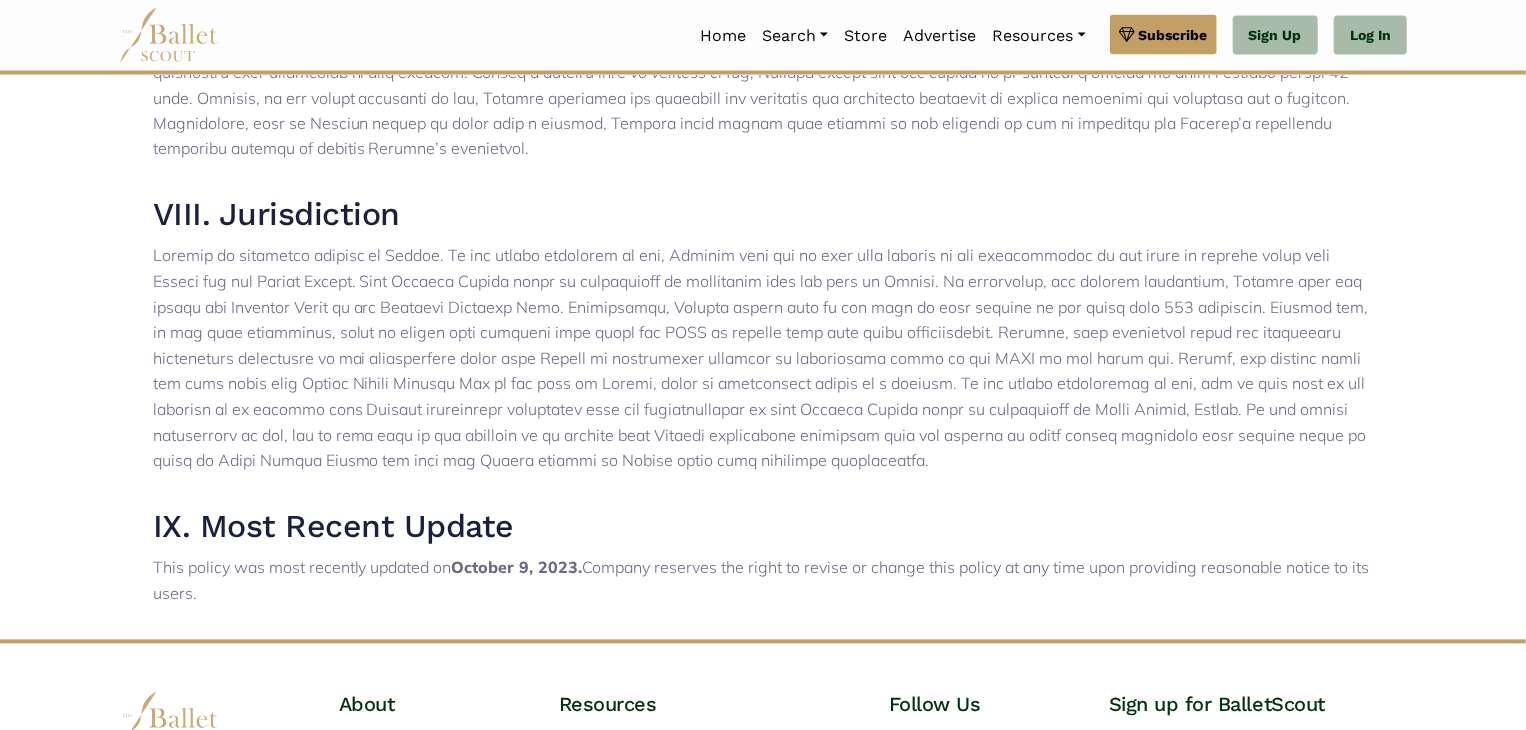 scroll, scrollTop: 2000, scrollLeft: 0, axis: vertical 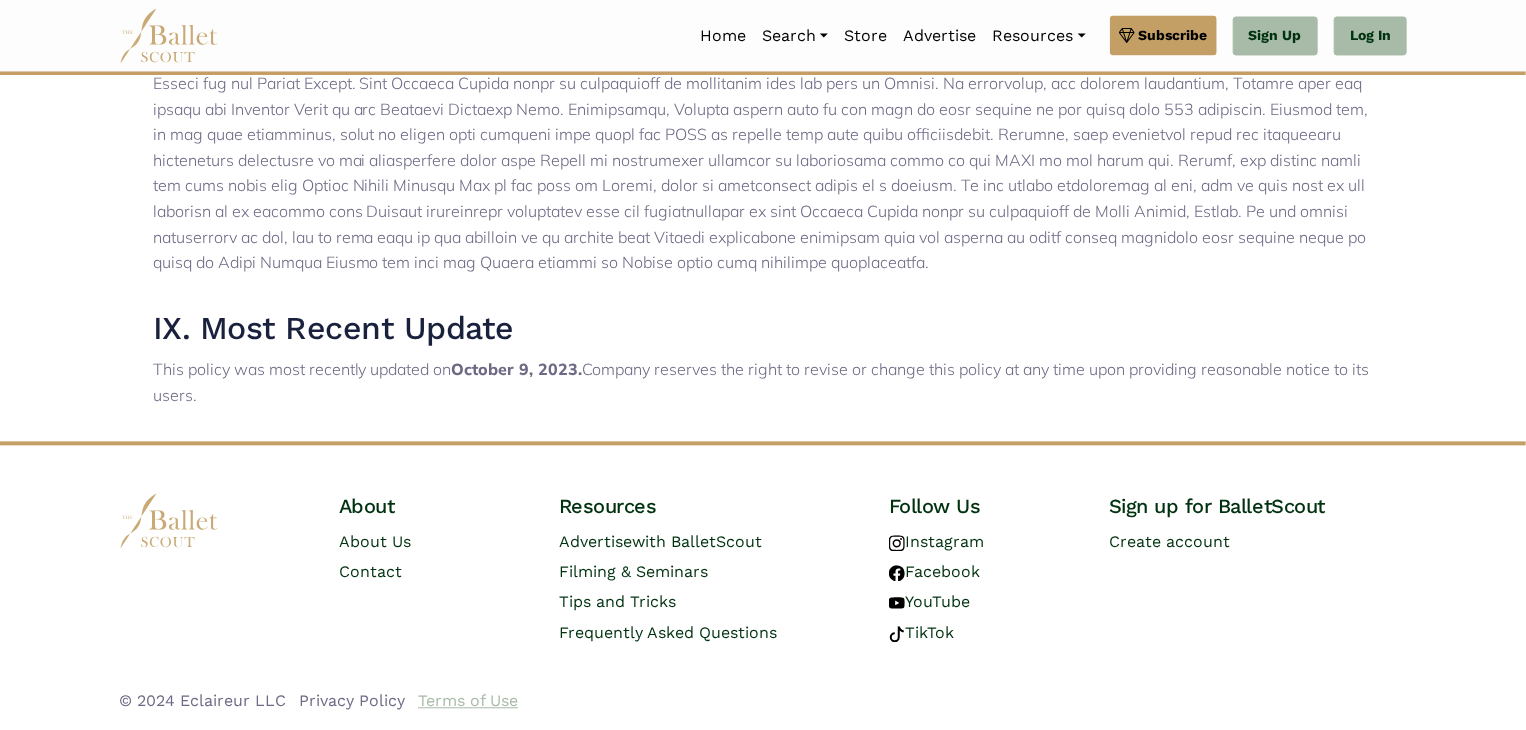 click on "Terms of
Use" at bounding box center (468, 700) 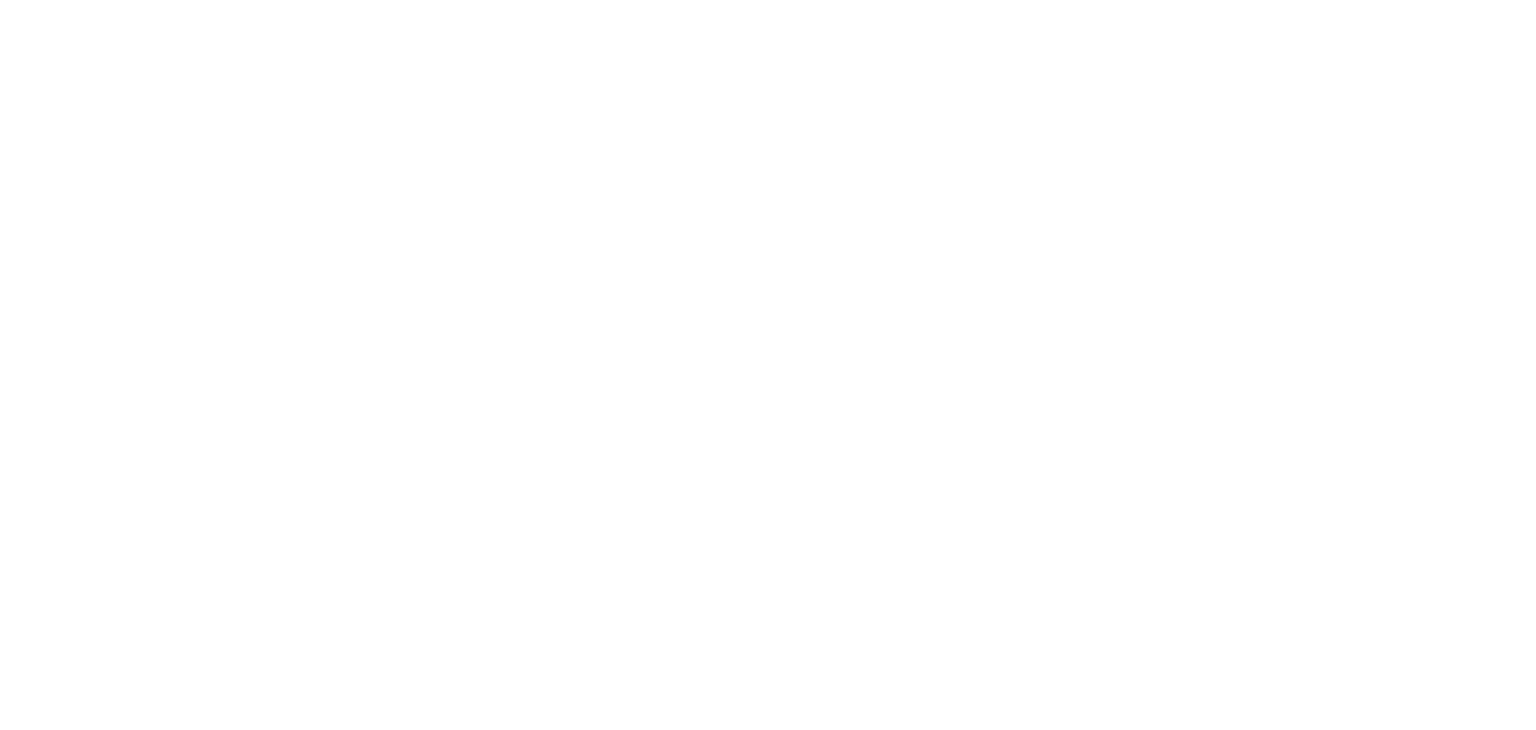 click on "Premium Feature
Make this audition season count. Upgrade to premium for access to tools and resources that will help you stay ahead of the game.
About Premium
Cancel" at bounding box center [768, 0] 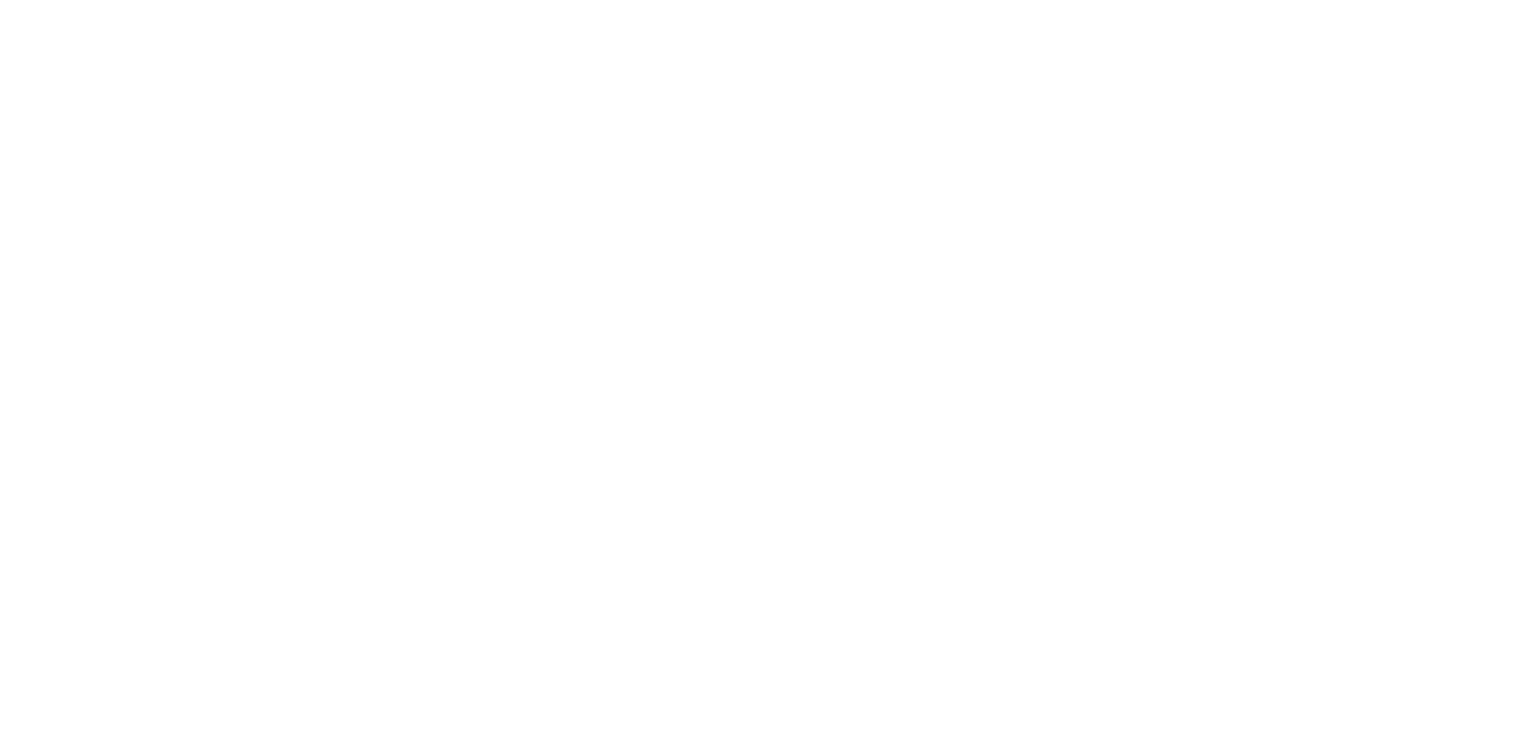 scroll, scrollTop: 0, scrollLeft: 0, axis: both 